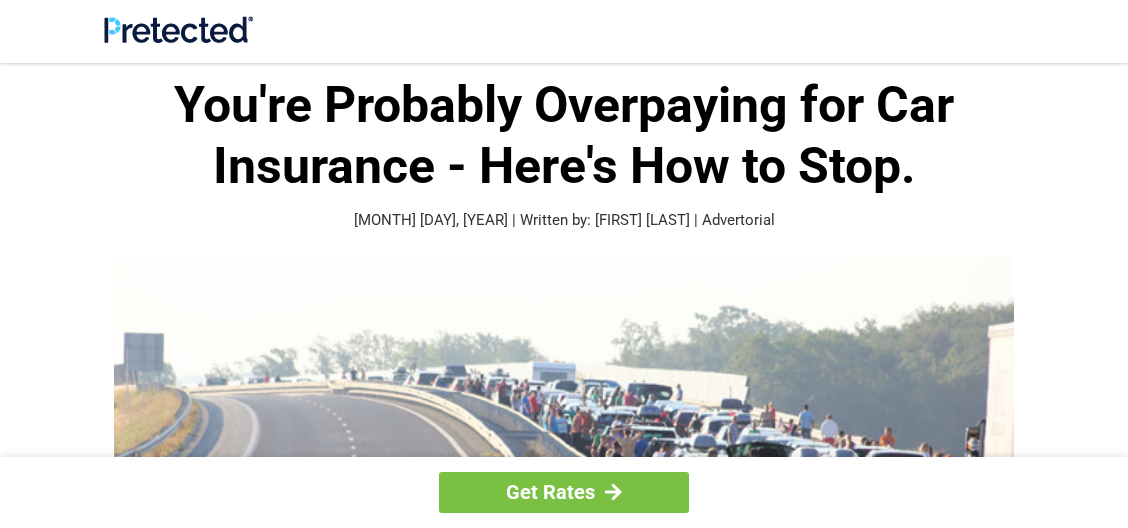 scroll, scrollTop: 0, scrollLeft: 0, axis: both 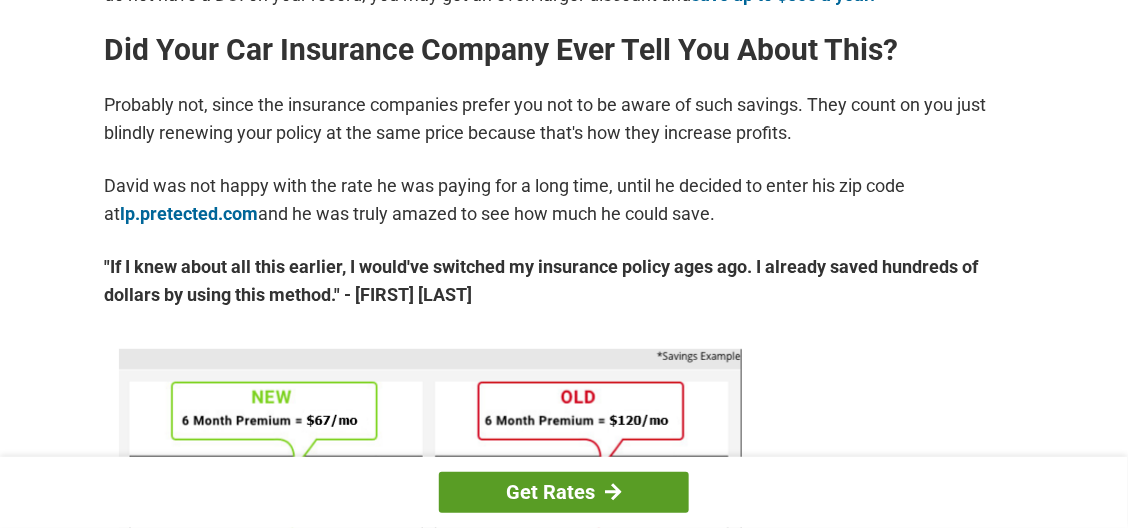 click on "Get Rates" at bounding box center (564, 492) 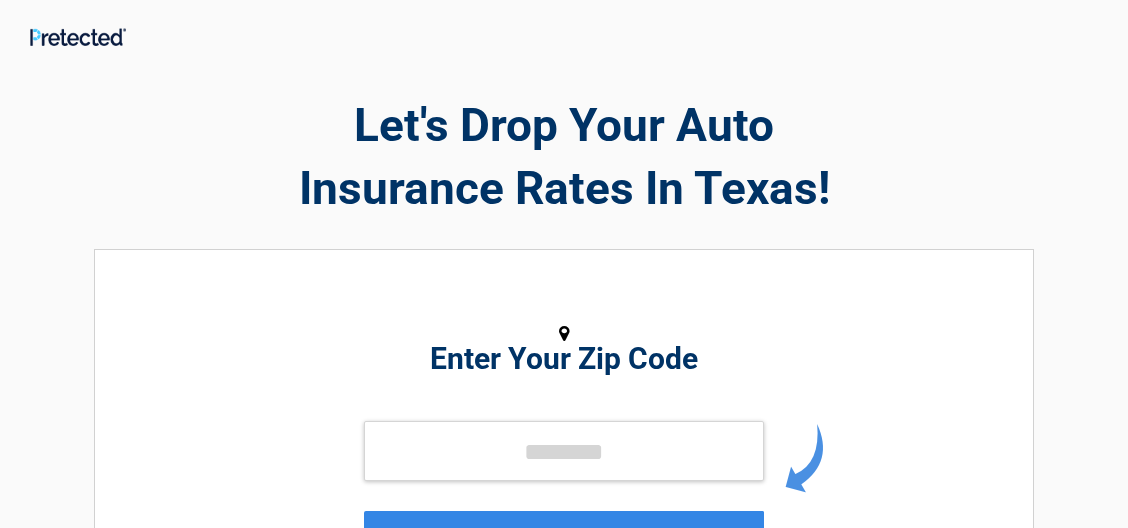 scroll, scrollTop: 0, scrollLeft: 0, axis: both 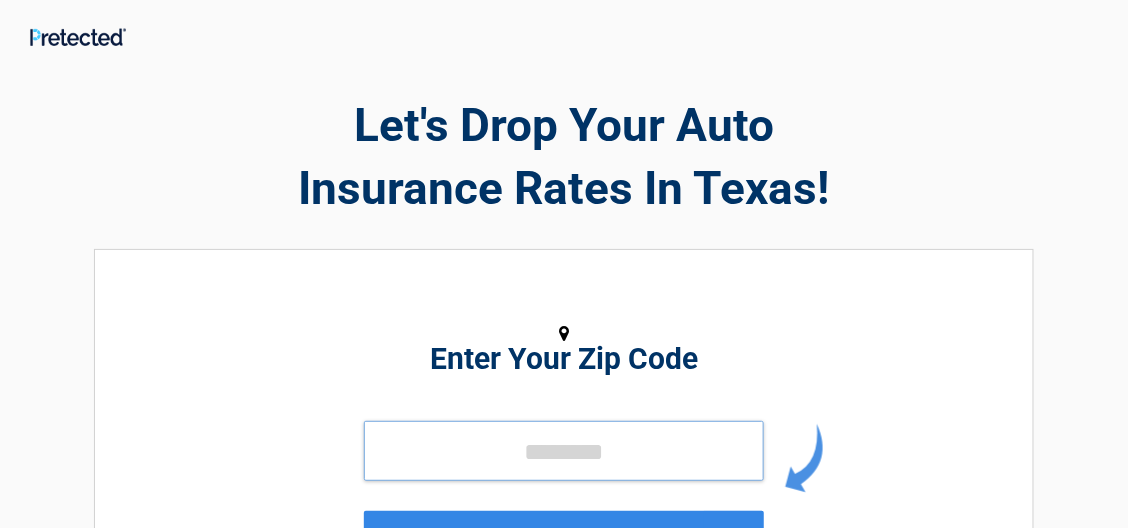 click at bounding box center [564, 451] 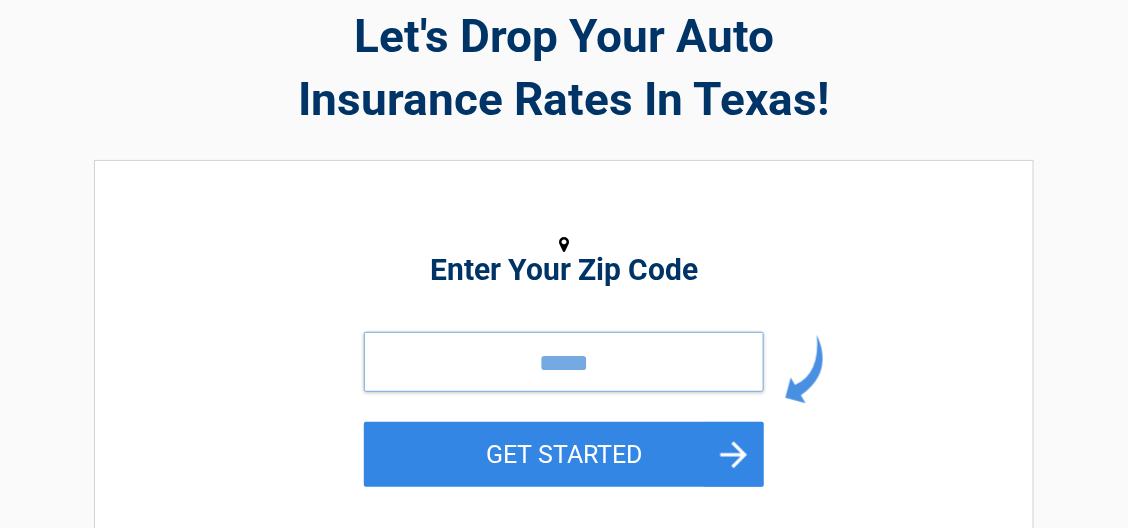 scroll, scrollTop: 300, scrollLeft: 0, axis: vertical 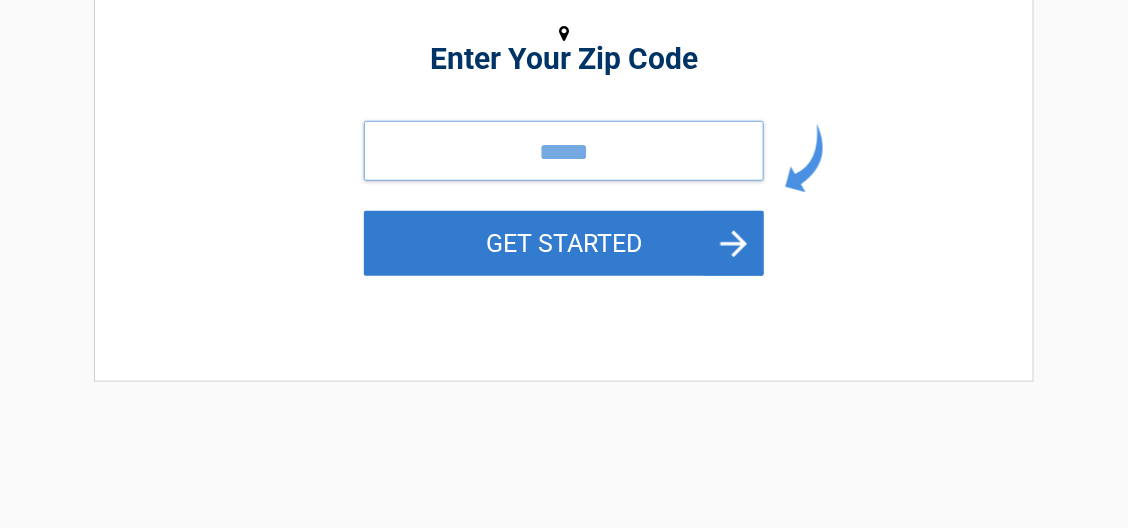 type on "*****" 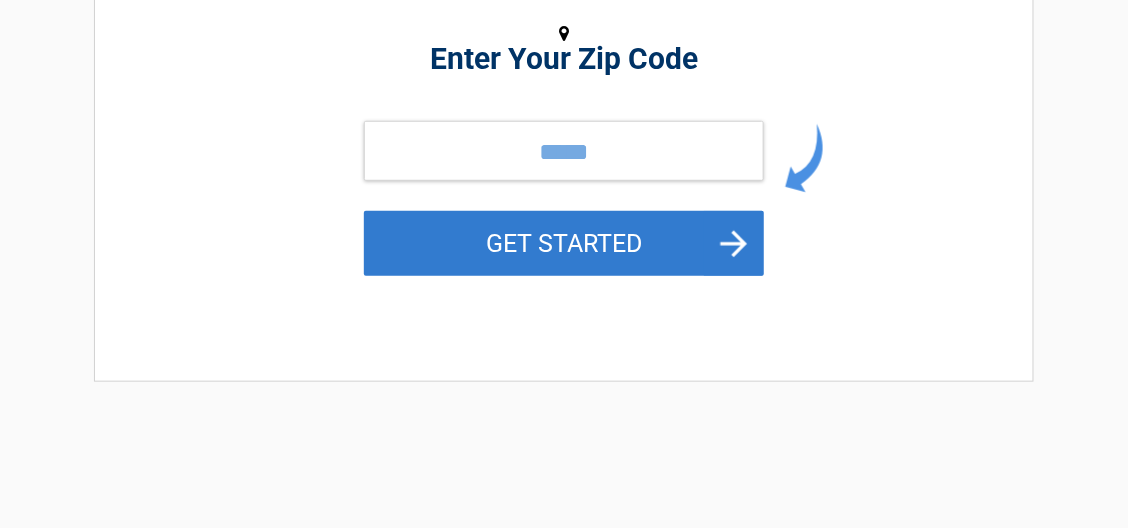 click on "GET STARTED" at bounding box center [564, 243] 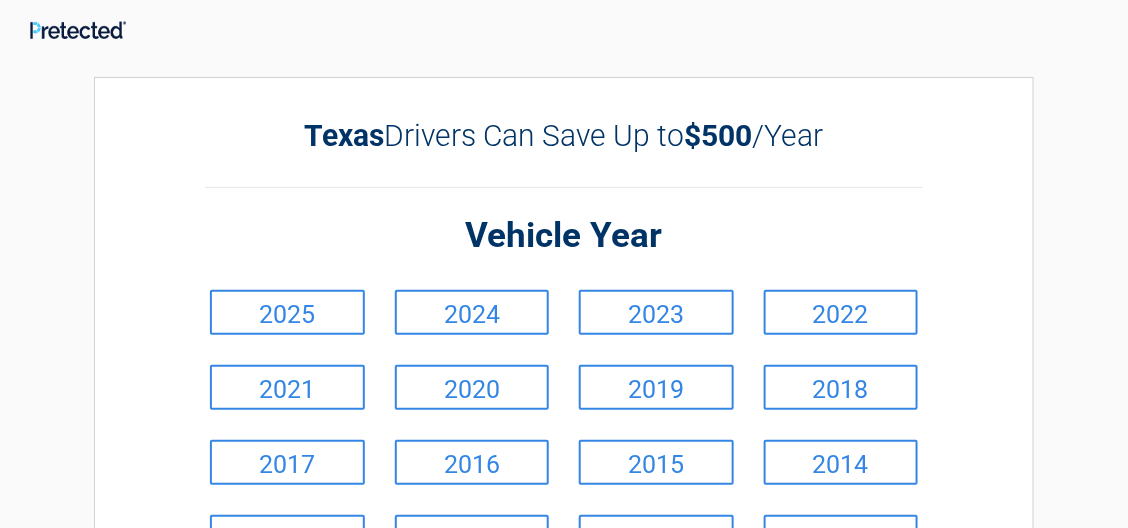 scroll, scrollTop: 0, scrollLeft: 0, axis: both 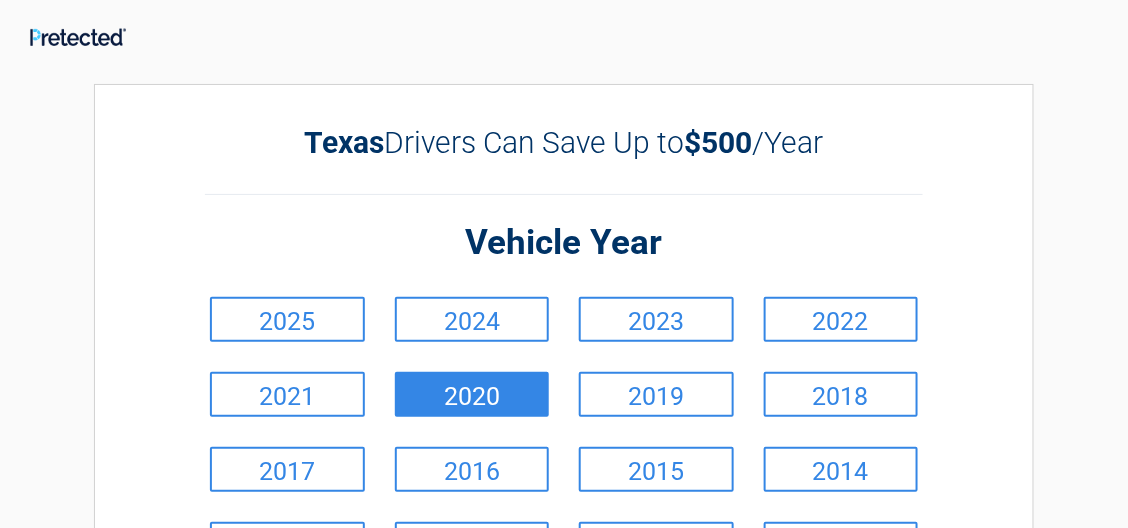 click on "2020" at bounding box center [472, 394] 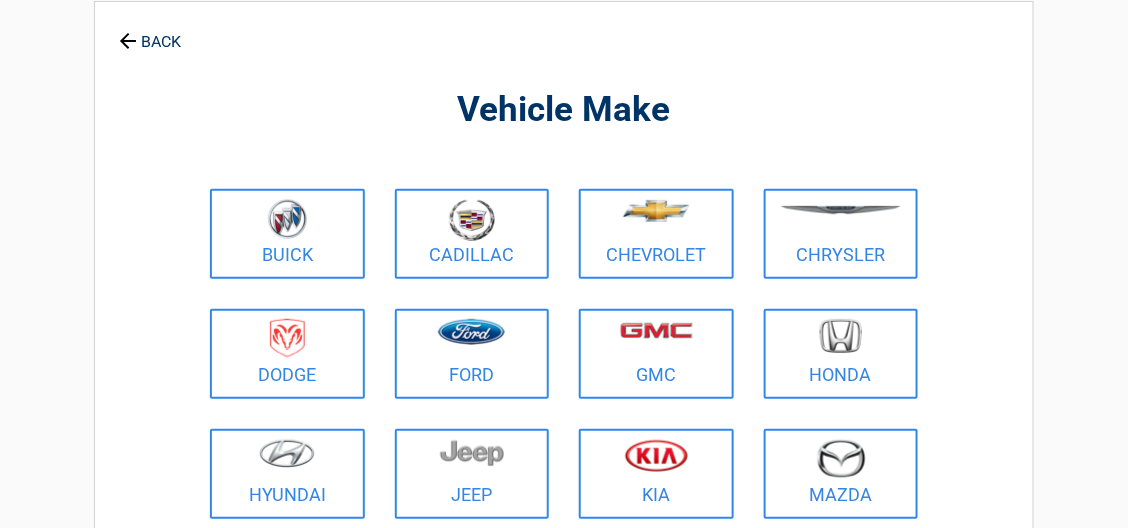 scroll, scrollTop: 200, scrollLeft: 0, axis: vertical 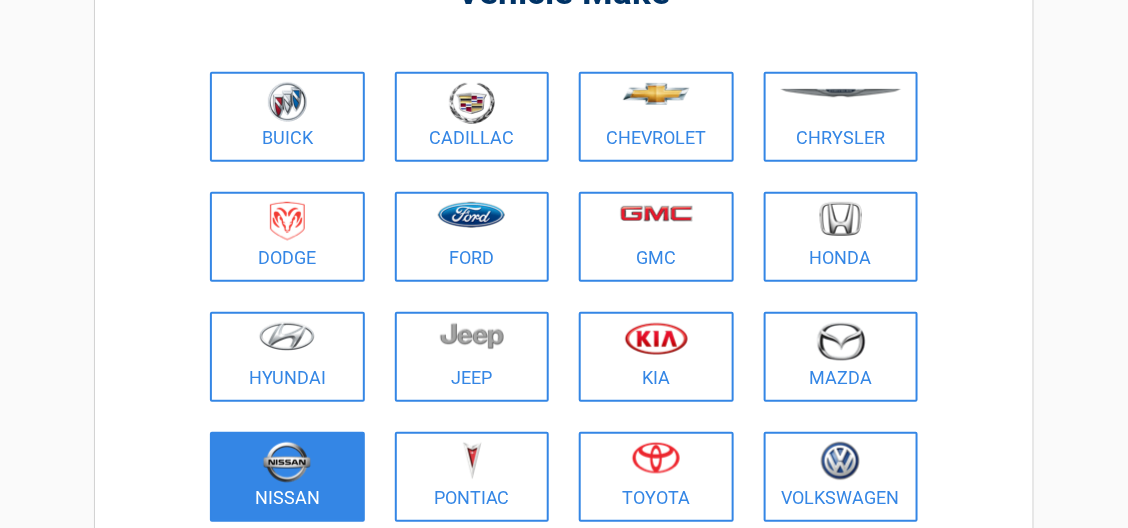 click on "Nissan" at bounding box center (287, 477) 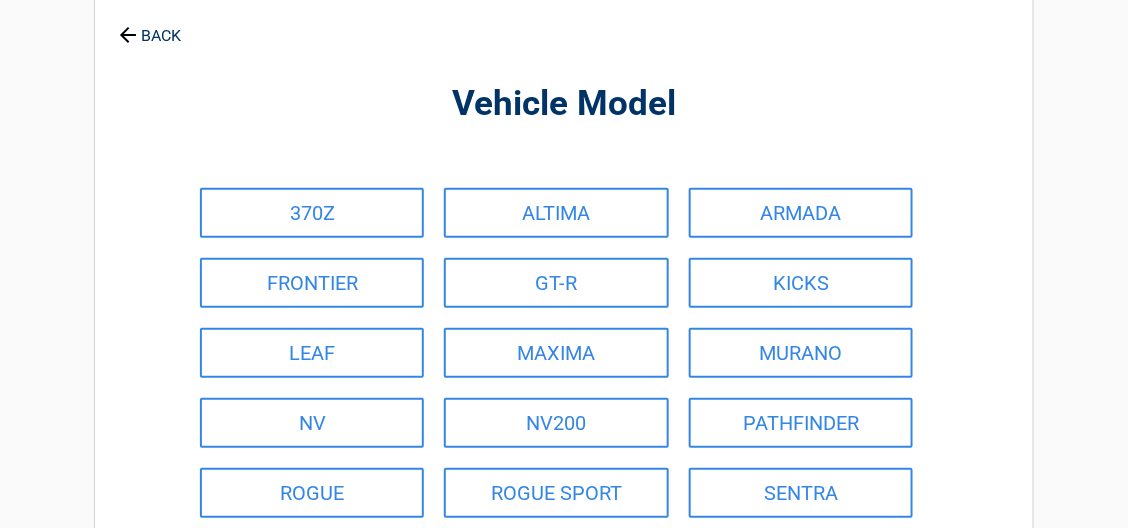 scroll, scrollTop: 200, scrollLeft: 0, axis: vertical 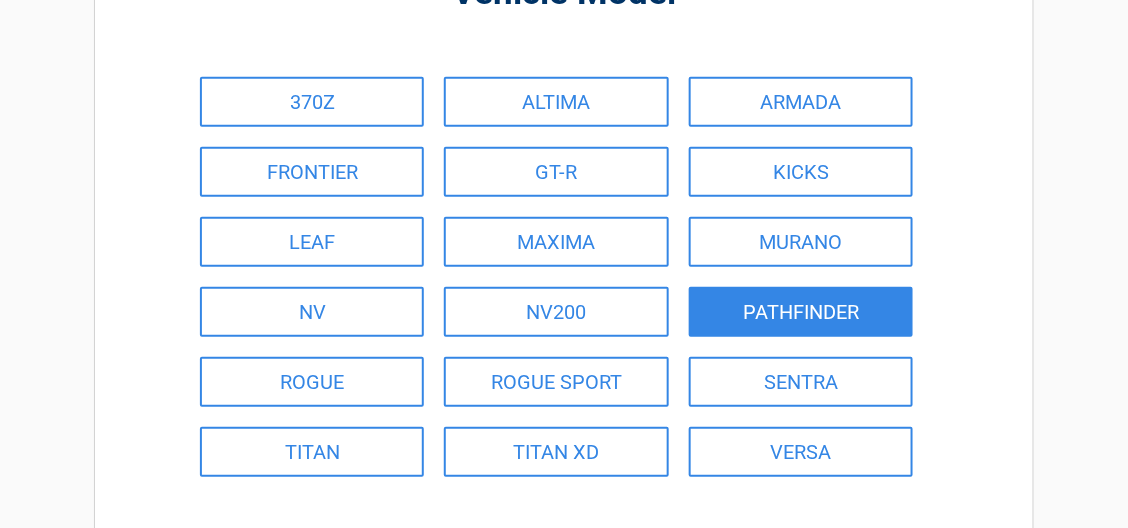 click on "PATHFINDER" at bounding box center [801, 312] 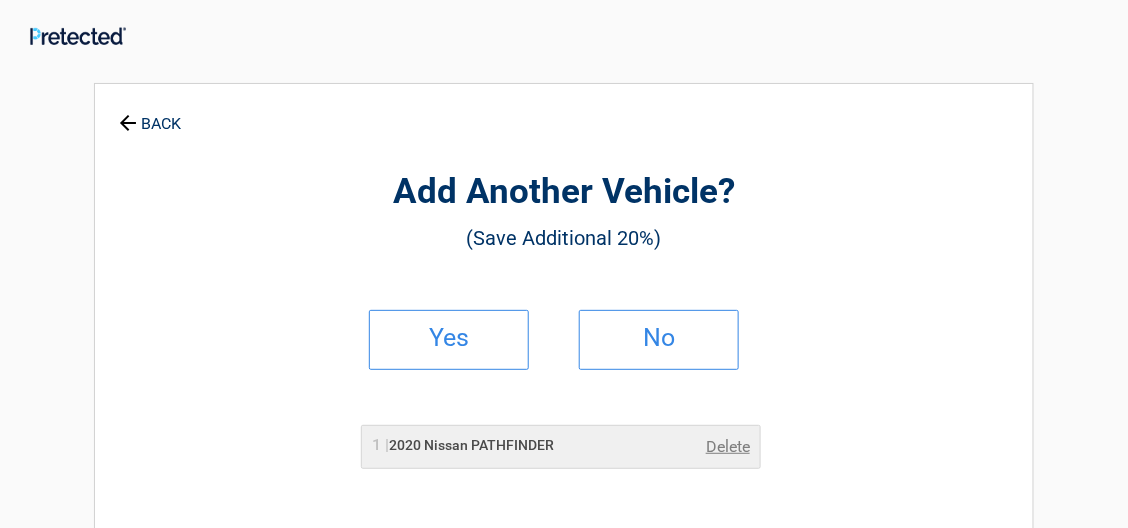 scroll, scrollTop: 0, scrollLeft: 0, axis: both 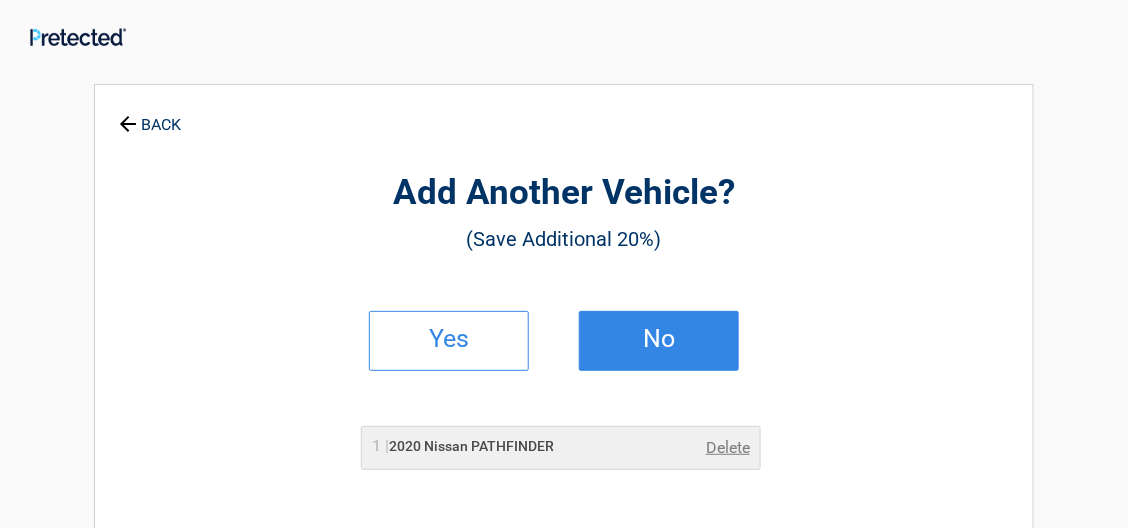 click on "No" at bounding box center [659, 341] 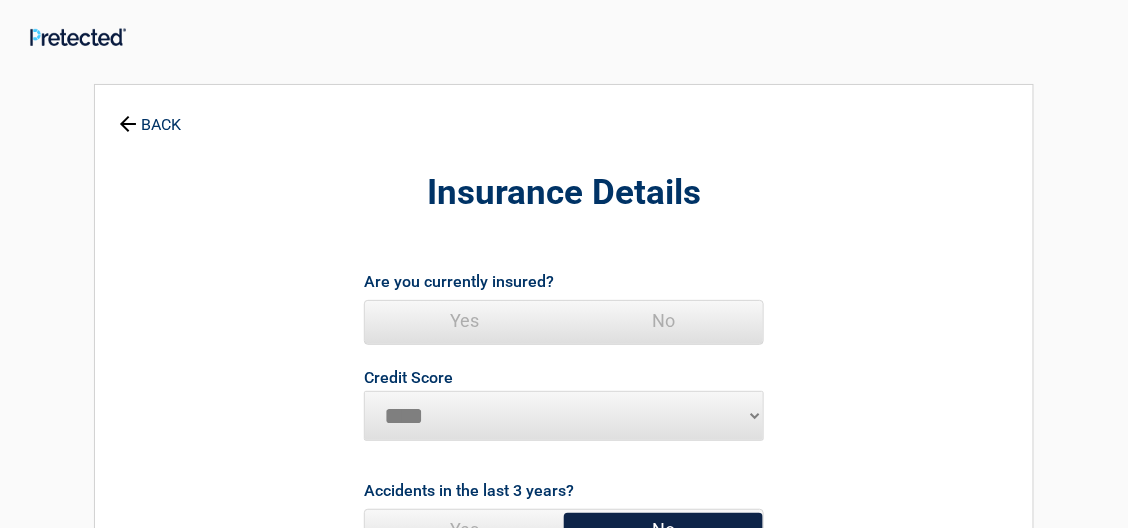 click on "Yes" at bounding box center (464, 321) 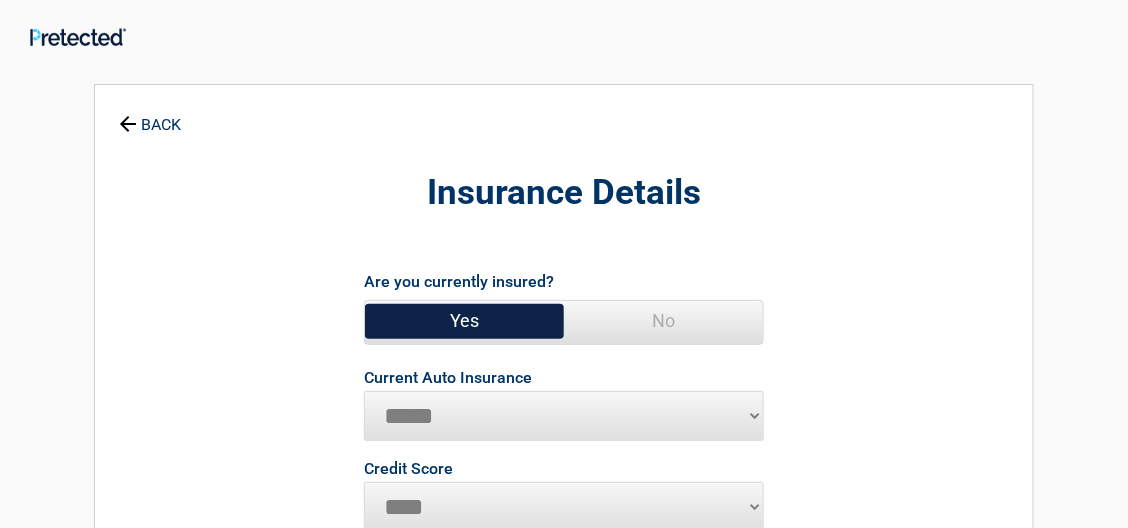 click on "**********" at bounding box center (564, 416) 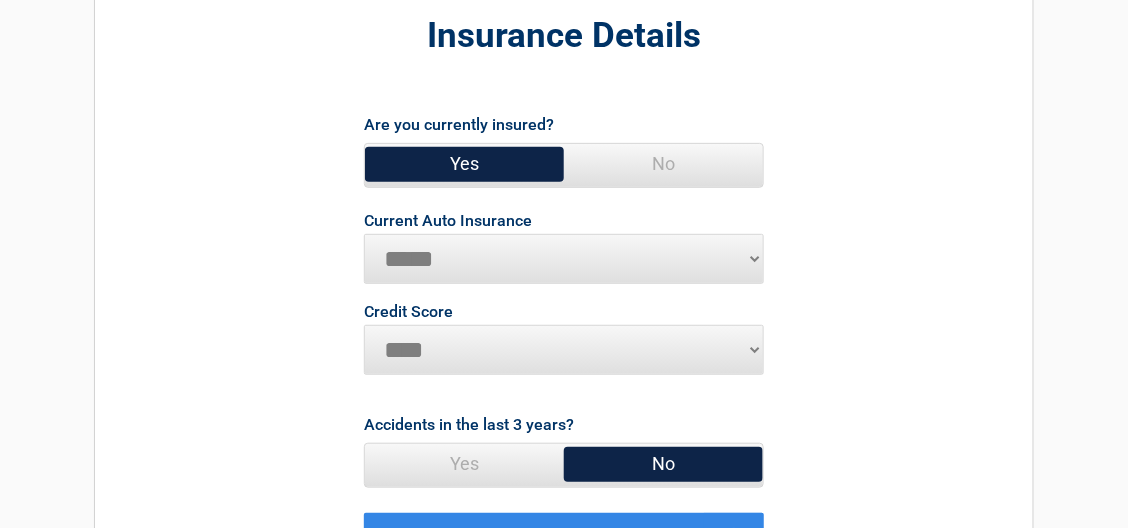 scroll, scrollTop: 200, scrollLeft: 0, axis: vertical 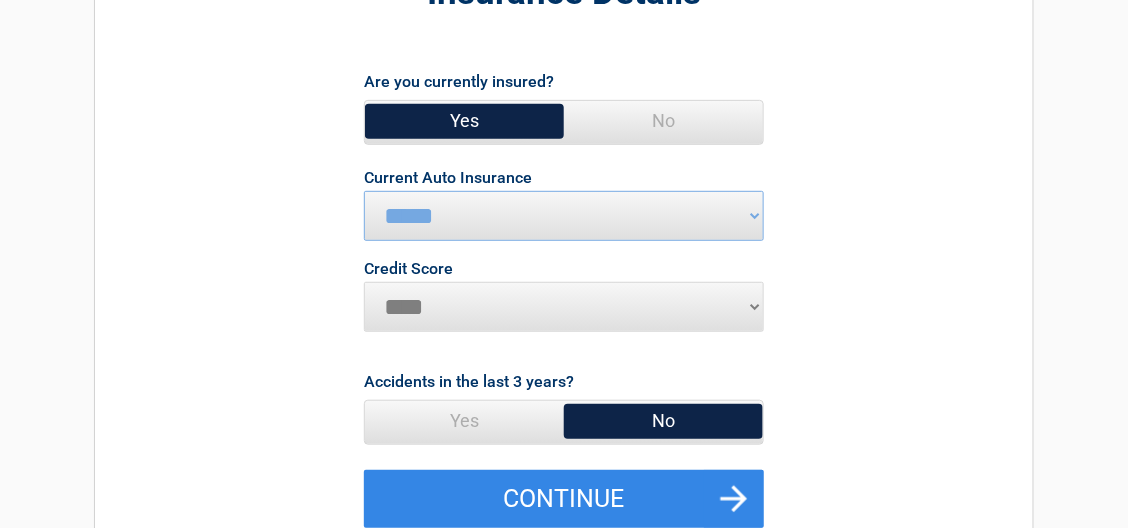 click on "Yes" at bounding box center [464, 421] 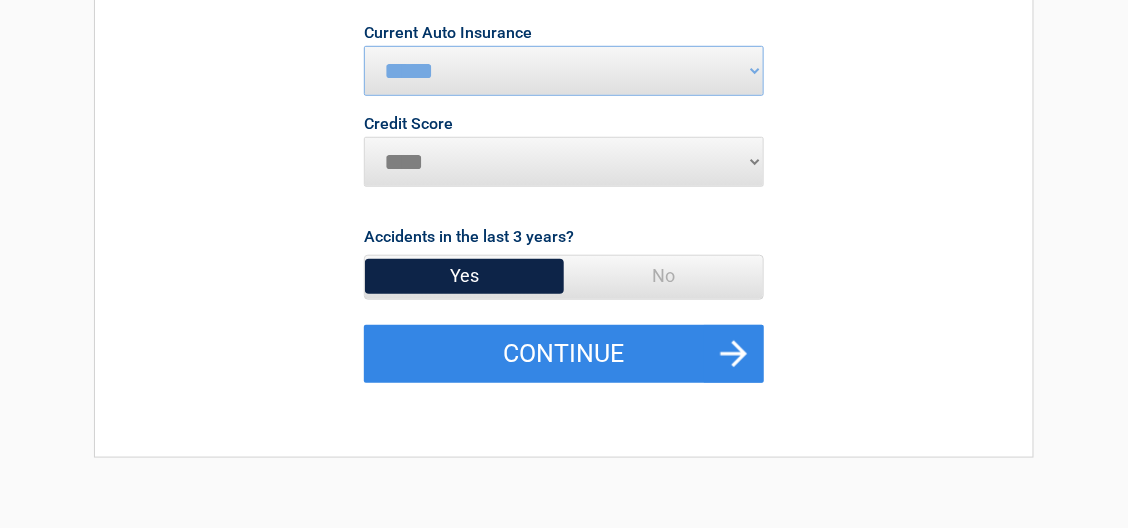 scroll, scrollTop: 400, scrollLeft: 0, axis: vertical 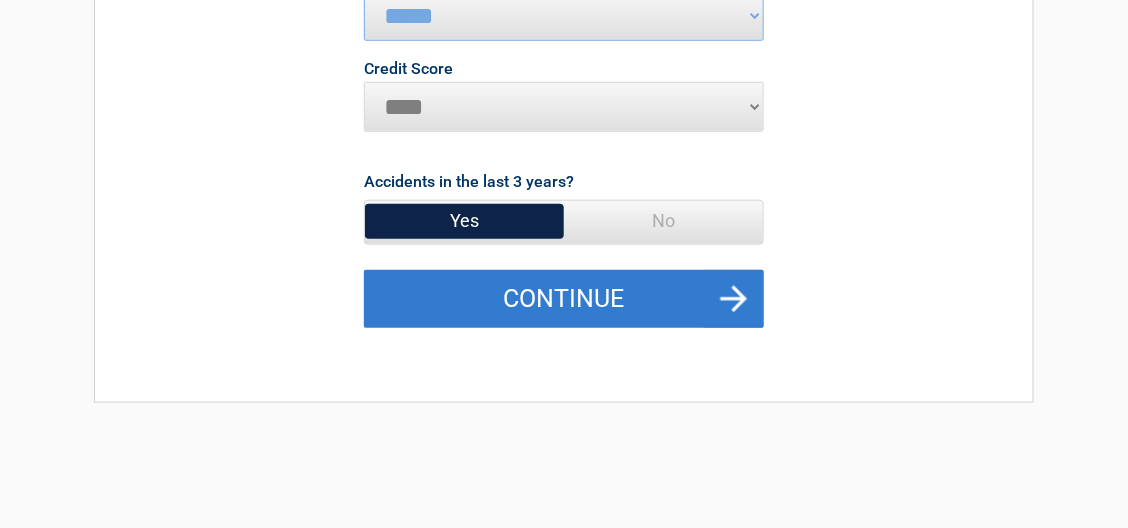 click on "Continue" at bounding box center [564, 299] 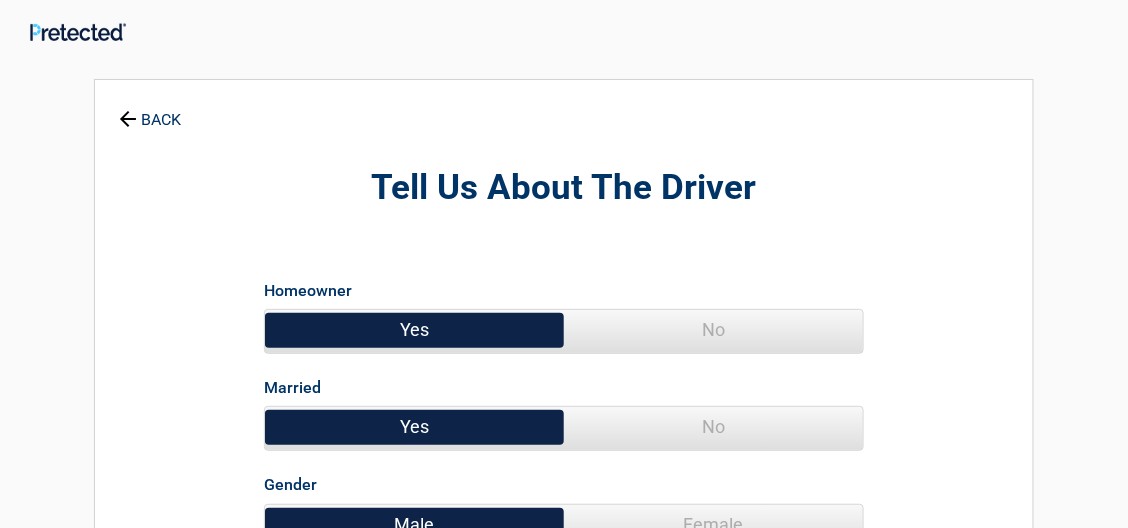 scroll, scrollTop: 0, scrollLeft: 0, axis: both 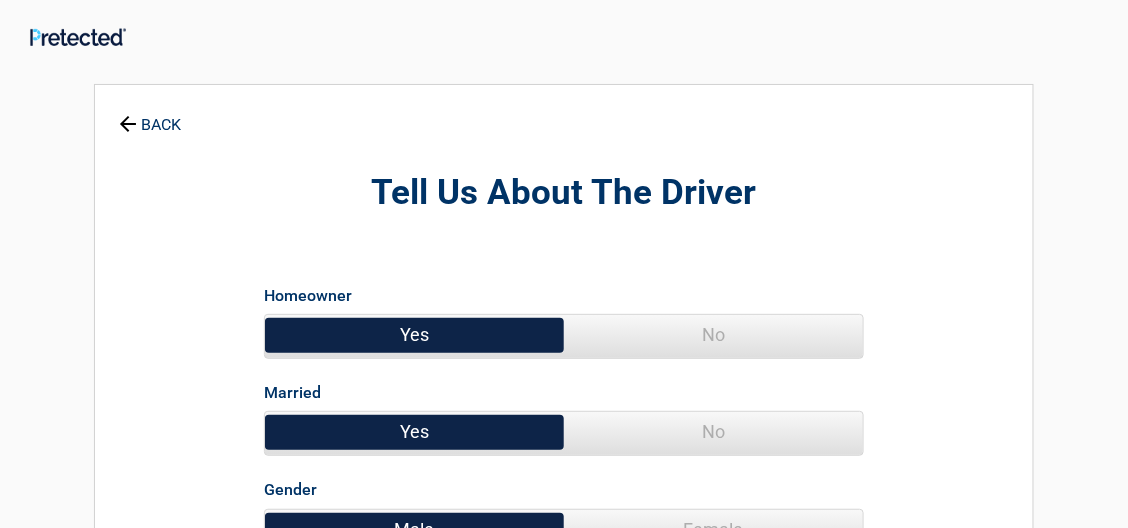 click on "Yes" at bounding box center [414, 335] 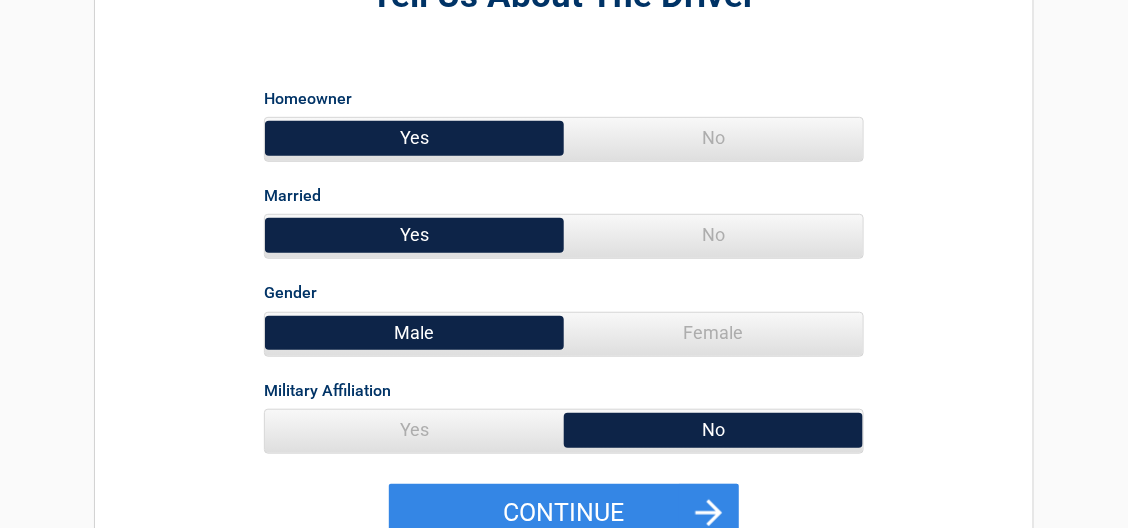 scroll, scrollTop: 200, scrollLeft: 0, axis: vertical 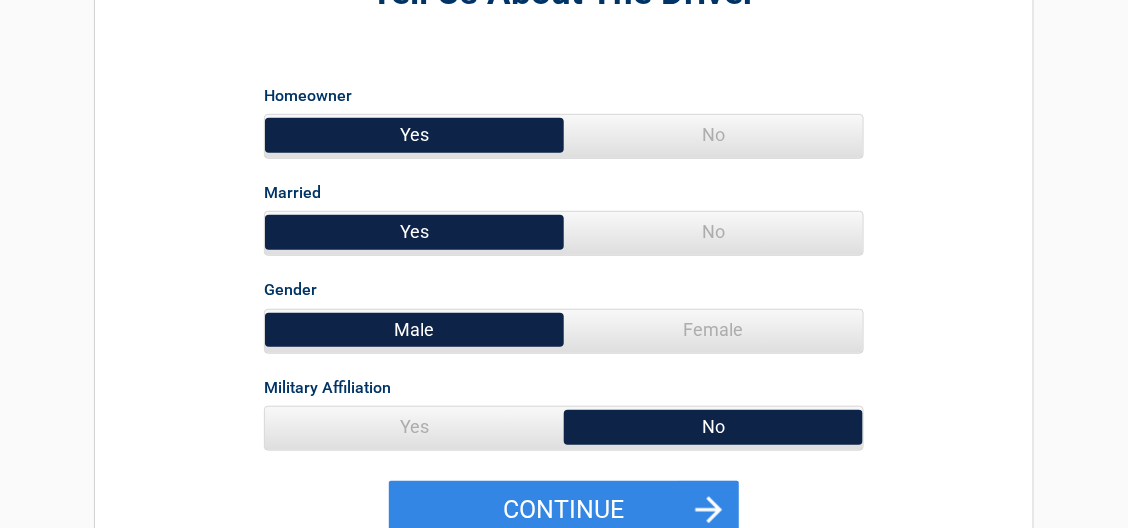 click on "Male" at bounding box center [414, 330] 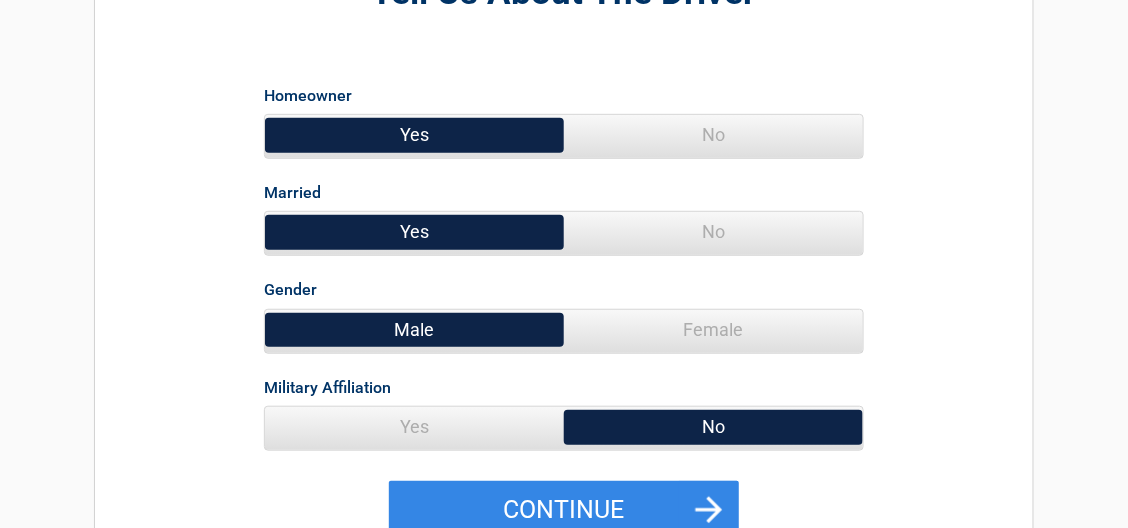 scroll, scrollTop: 300, scrollLeft: 0, axis: vertical 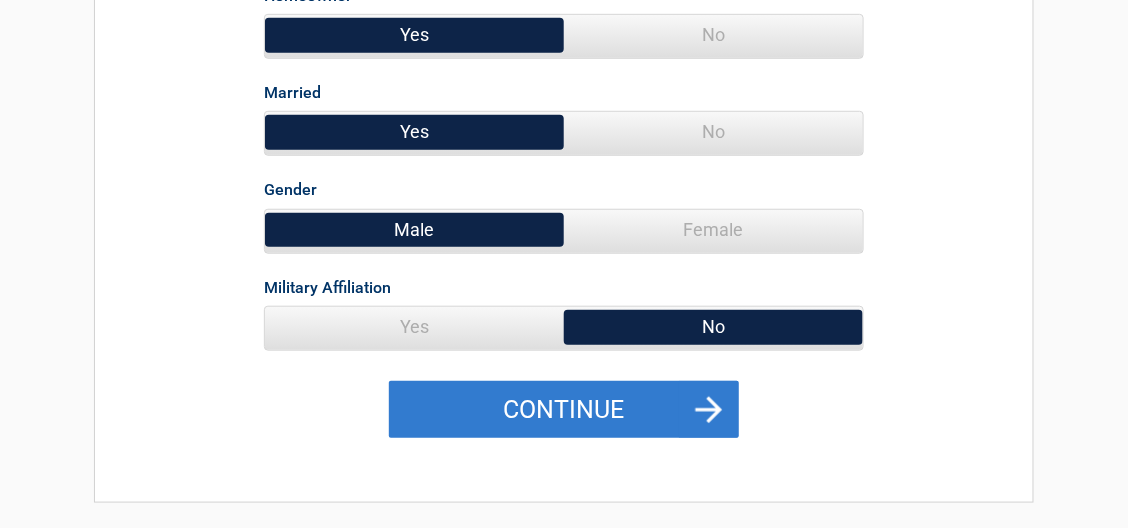 click on "Continue" at bounding box center [564, 410] 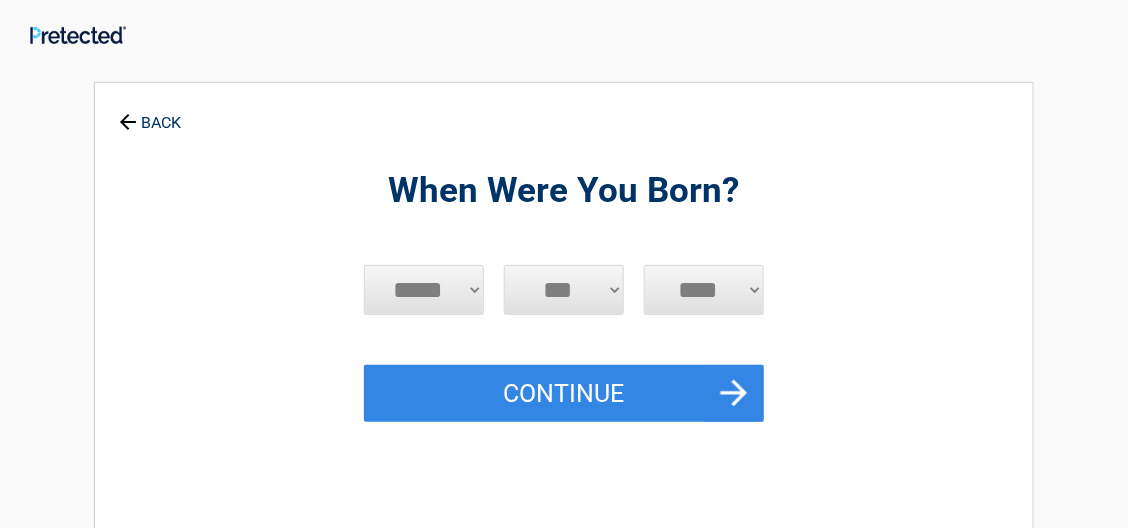 scroll, scrollTop: 0, scrollLeft: 0, axis: both 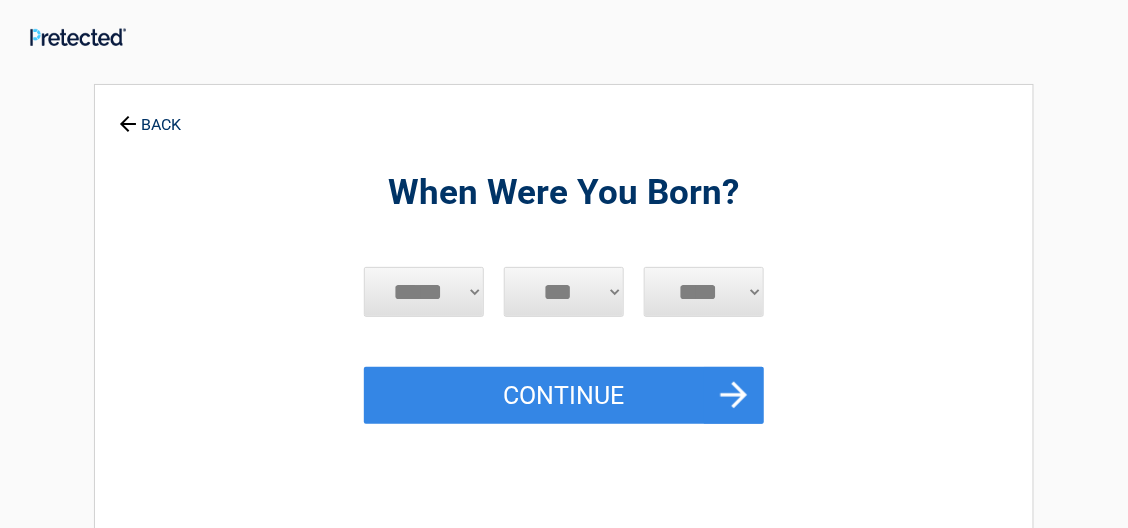 click on "*****
***
***
***
***
***
***
***
***
***
***
***
***" at bounding box center [424, 292] 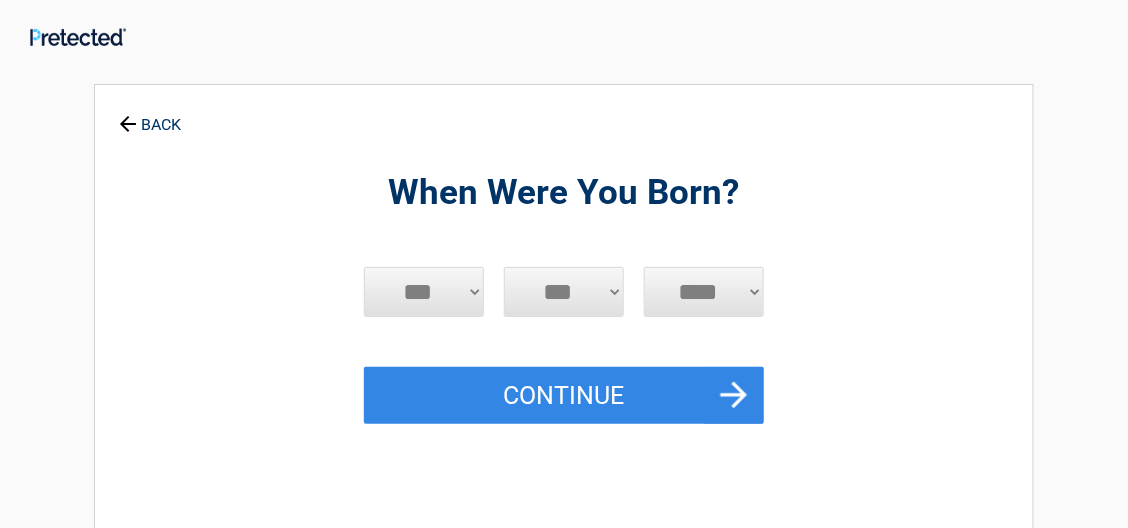 click on "*****
***
***
***
***
***
***
***
***
***
***
***
***" at bounding box center (424, 292) 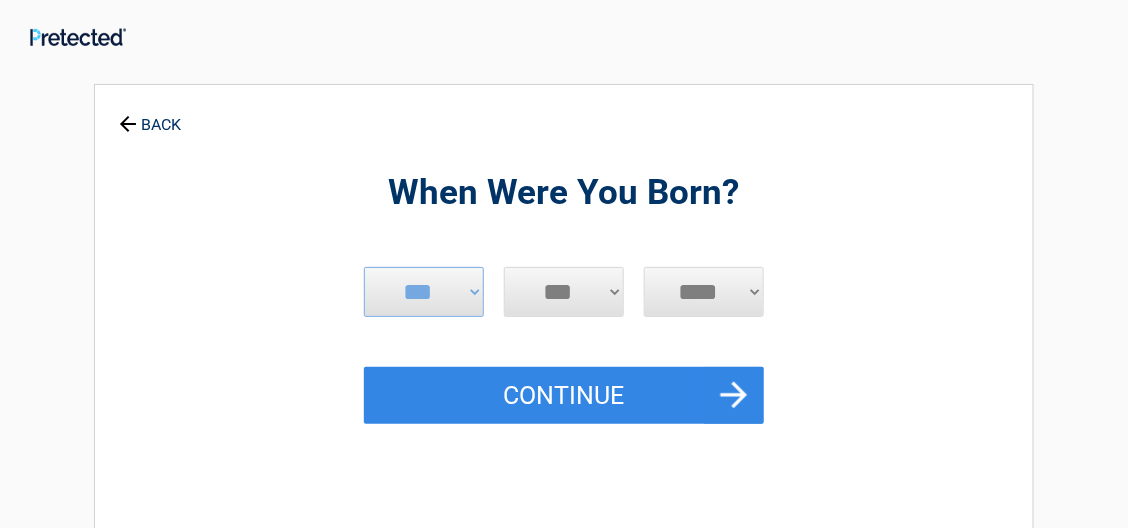 click on "*** * * * * * * * * * ** ** ** ** ** ** ** ** ** ** ** ** ** ** ** ** ** ** ** ** ** **" at bounding box center [564, 292] 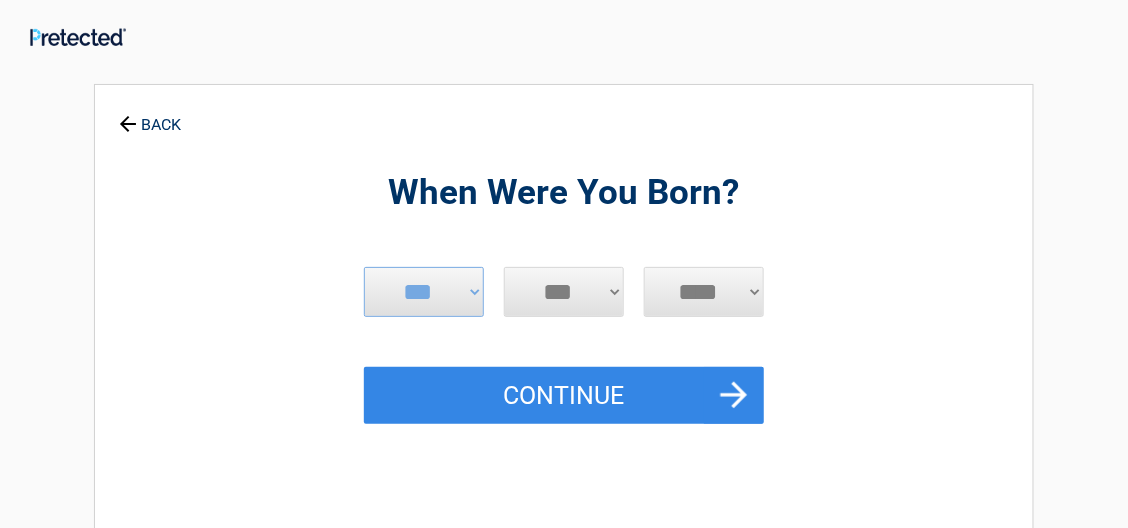 select on "*" 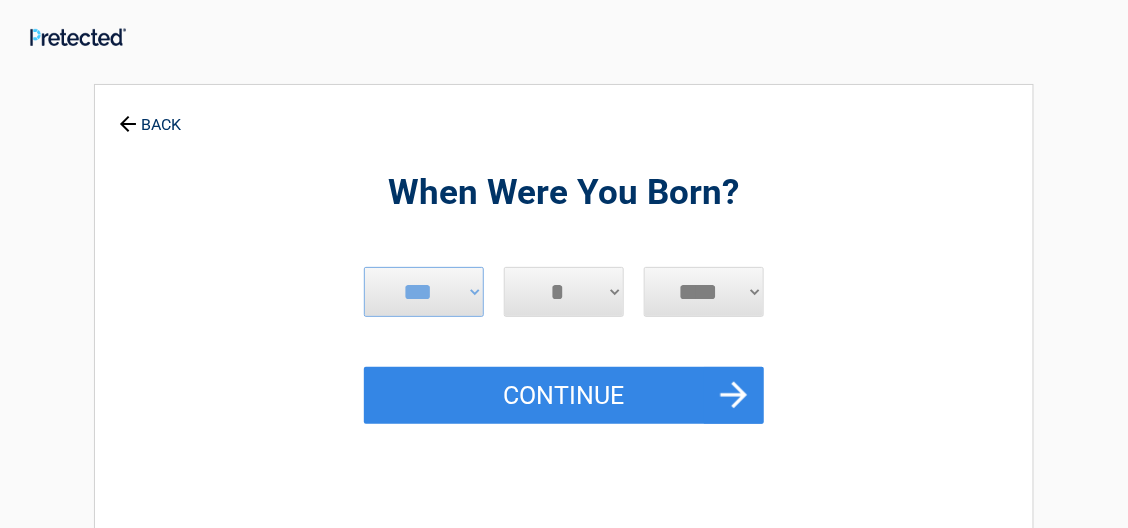 click on "*** * * * * * * * * * ** ** ** ** ** ** ** ** ** ** ** ** ** ** ** ** ** ** ** ** ** **" at bounding box center [564, 292] 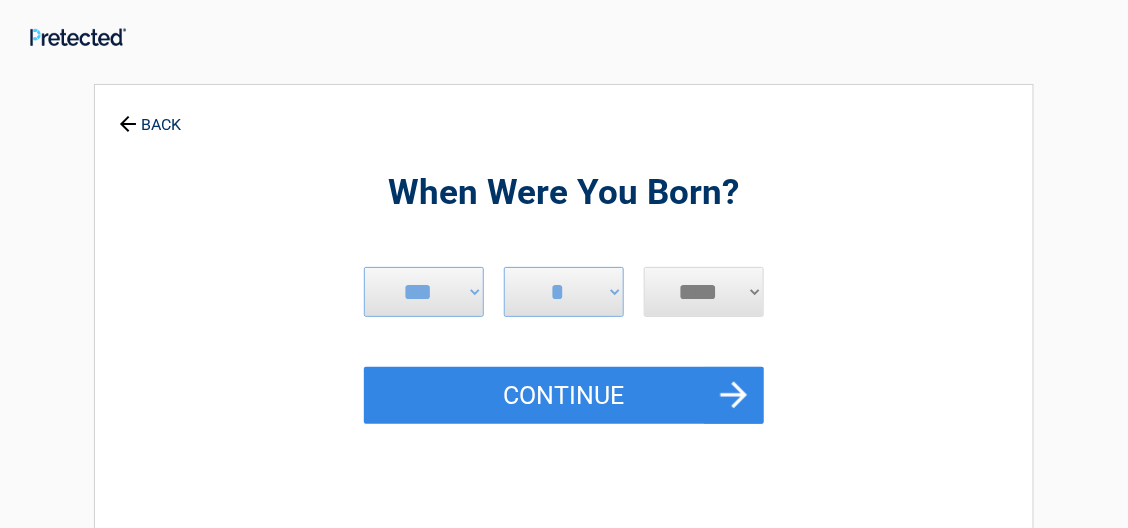 click on "****
****
****
****
****
****
****
****
****
****
****
****
****
****
****
****
****
****
****
****
****
****
****
****
****
****
****
****
****
****
****
****
****
****
****
****
****
****
****
****
****
****
****
****
****
****
****
****
****
****
****
****
****
****
****
****
****
****
****
****
****
****
****
****" at bounding box center (704, 292) 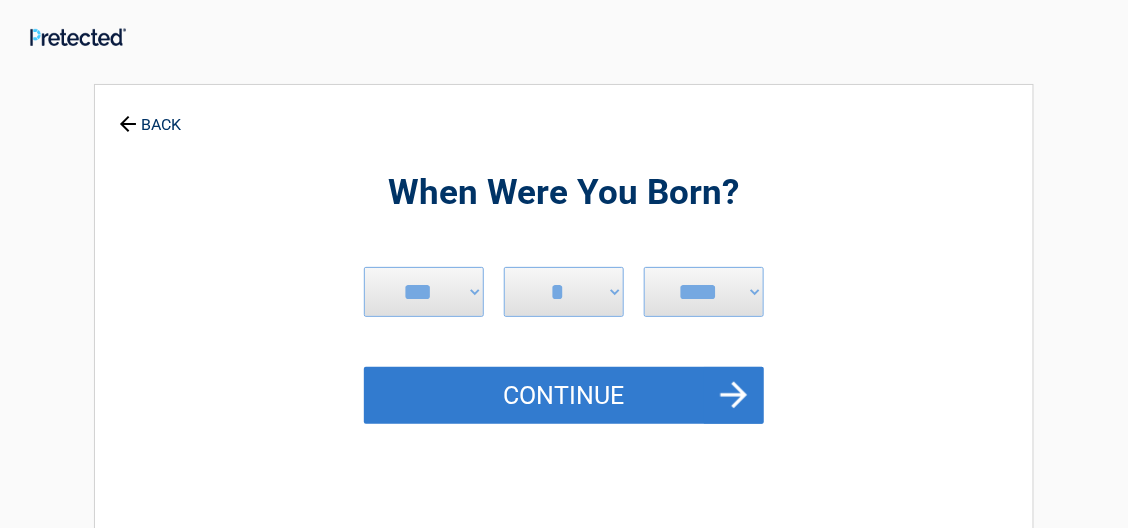 click on "Continue" at bounding box center (564, 396) 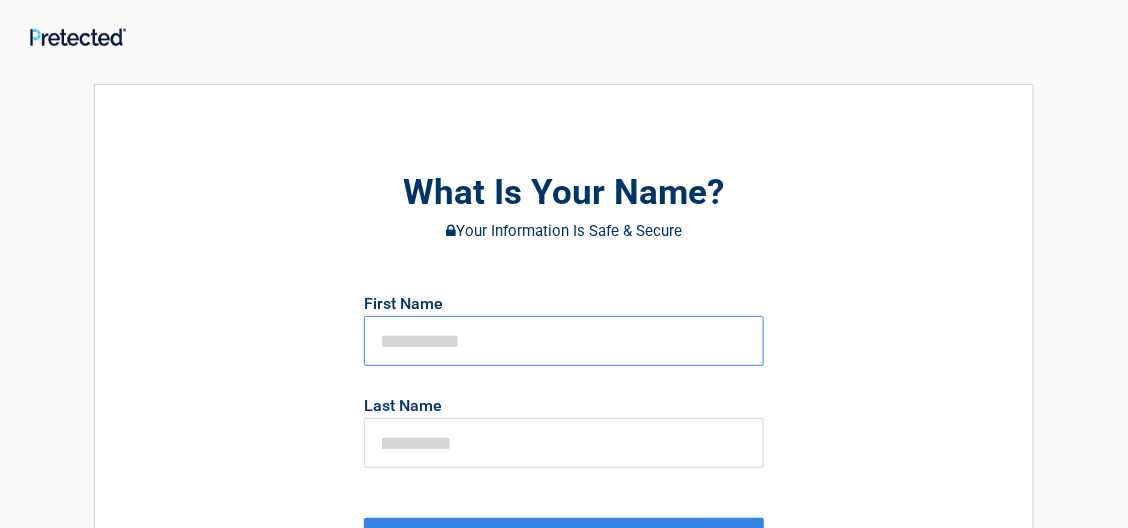click at bounding box center (564, 341) 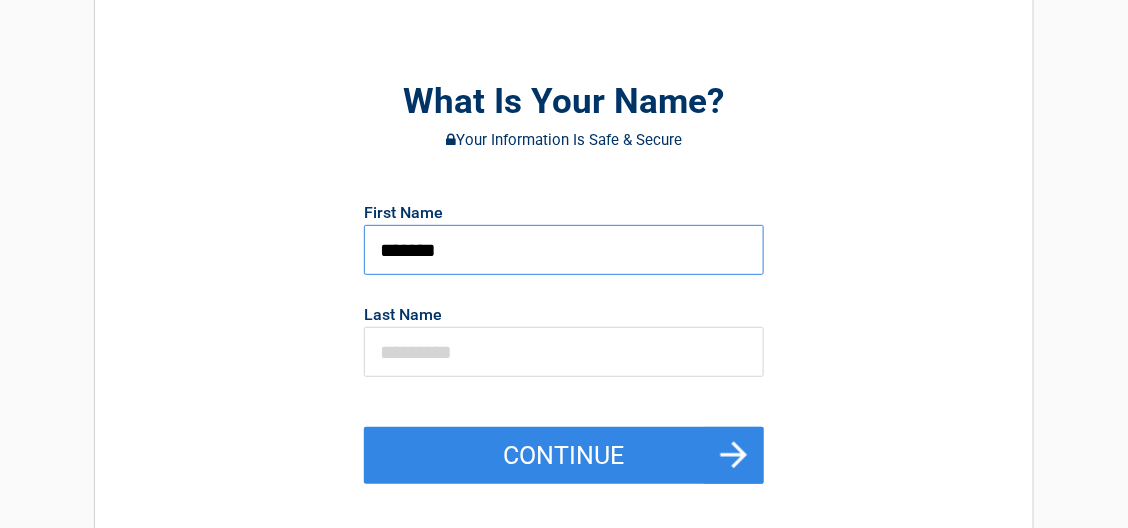 scroll, scrollTop: 200, scrollLeft: 0, axis: vertical 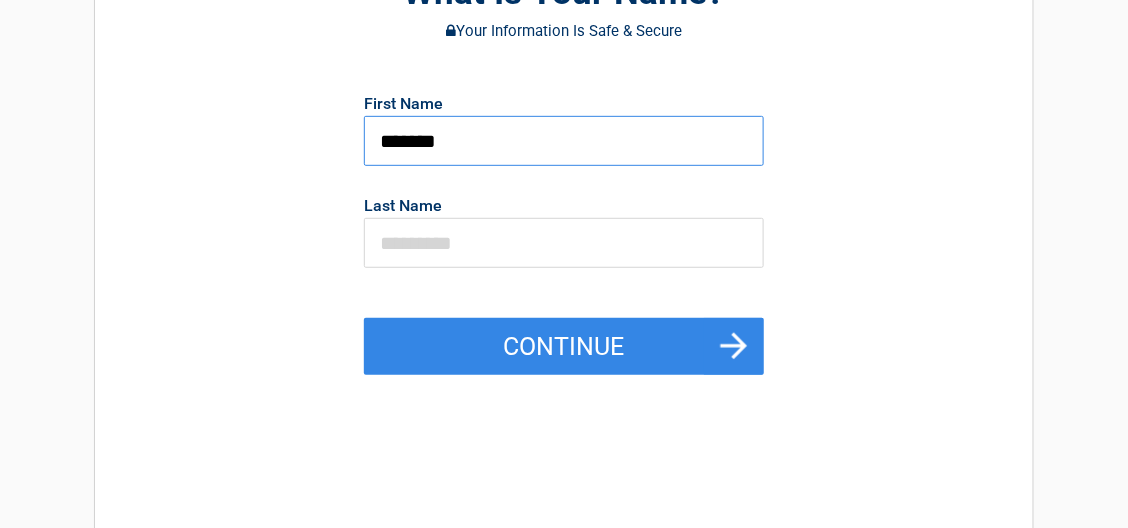 type on "*******" 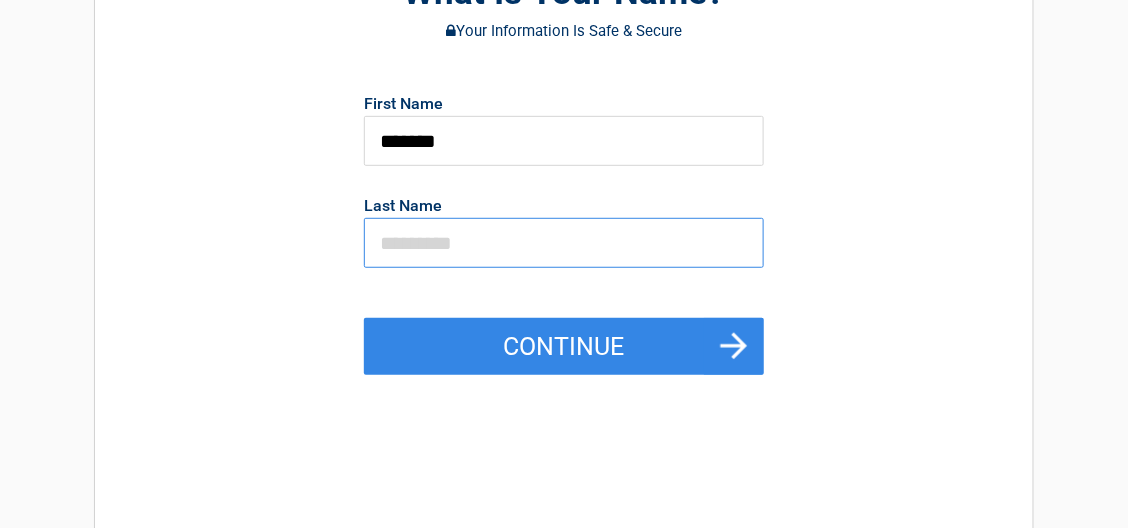 click at bounding box center [564, 243] 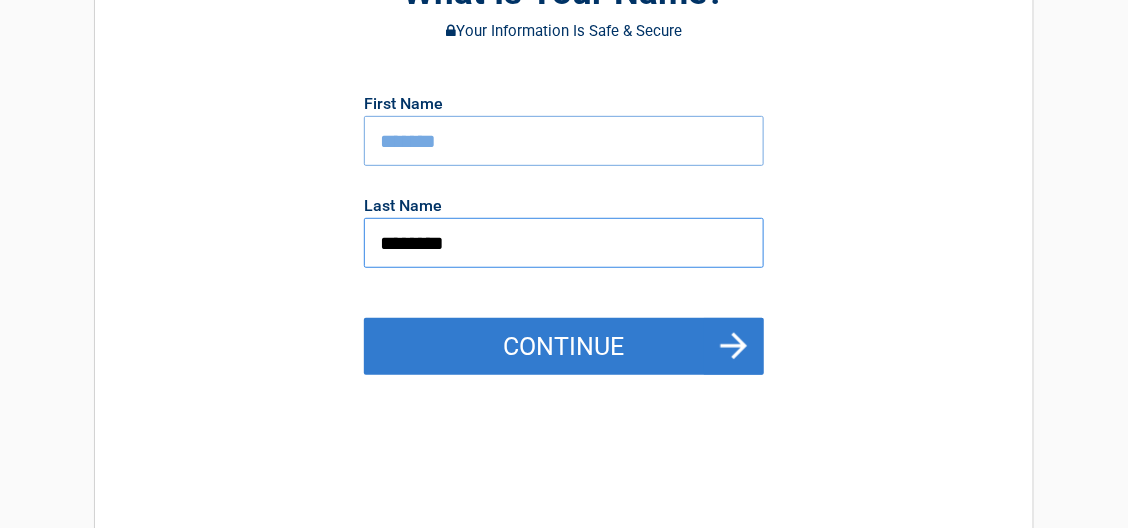 type on "********" 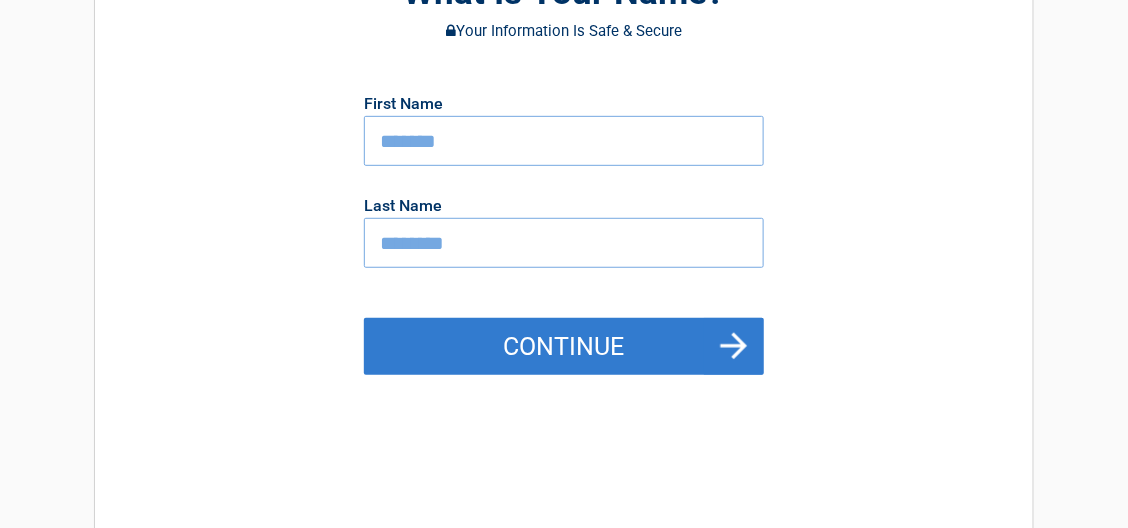 click on "Continue" at bounding box center [564, 347] 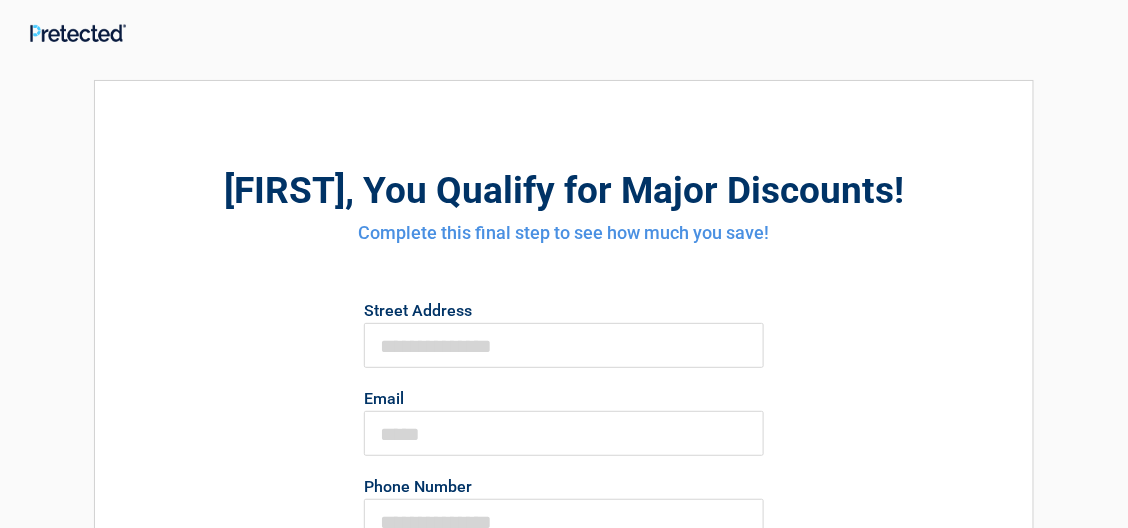 scroll, scrollTop: 0, scrollLeft: 0, axis: both 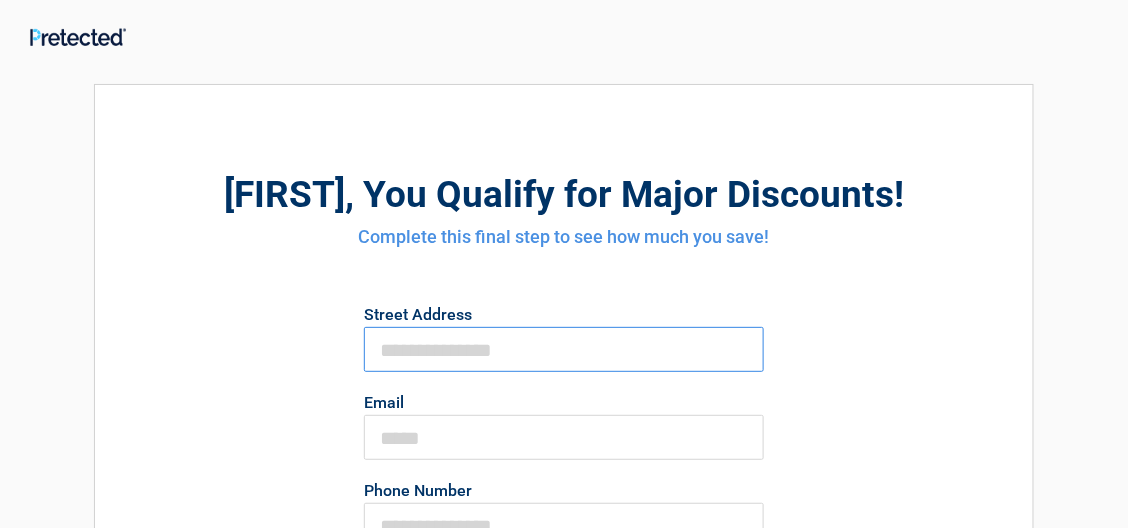 click on "First Name" at bounding box center (564, 349) 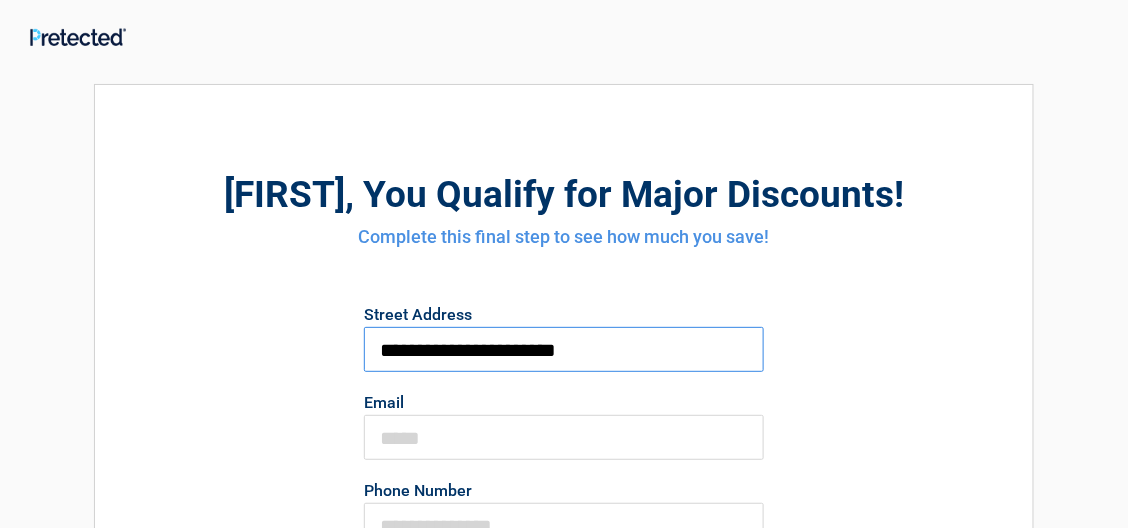 type on "**********" 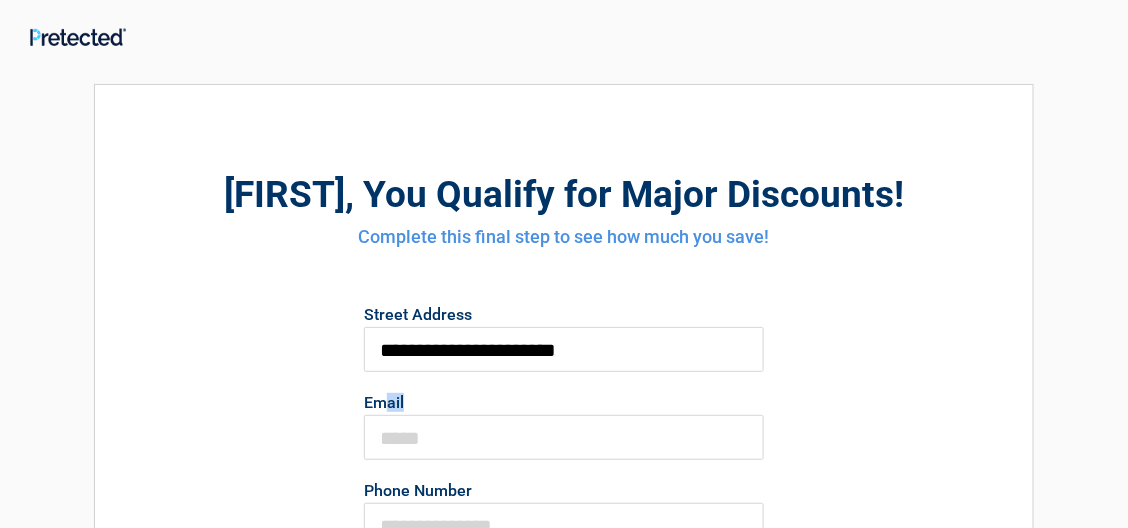 click on "Email" at bounding box center [564, 424] 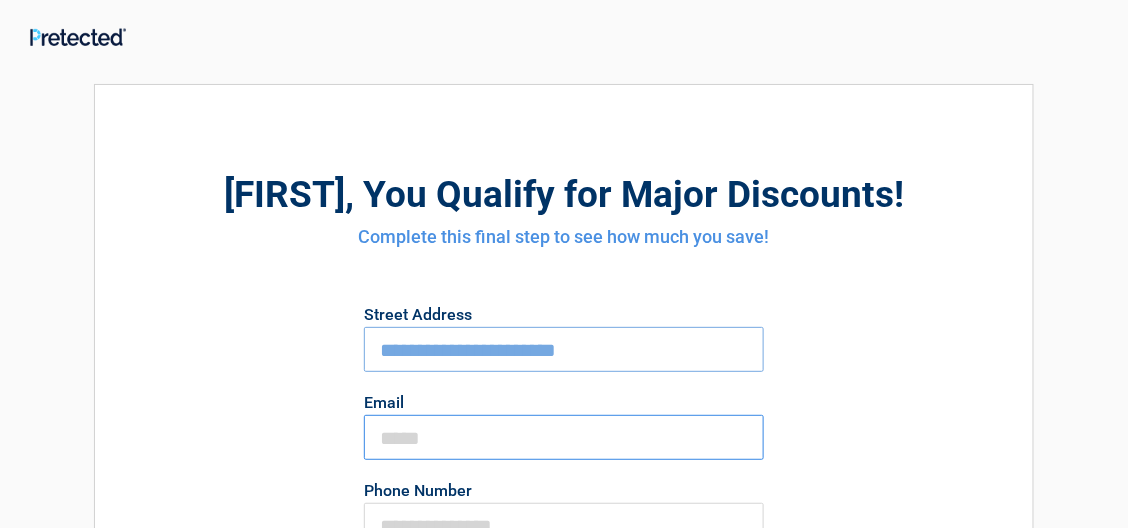 click on "Email" at bounding box center [564, 437] 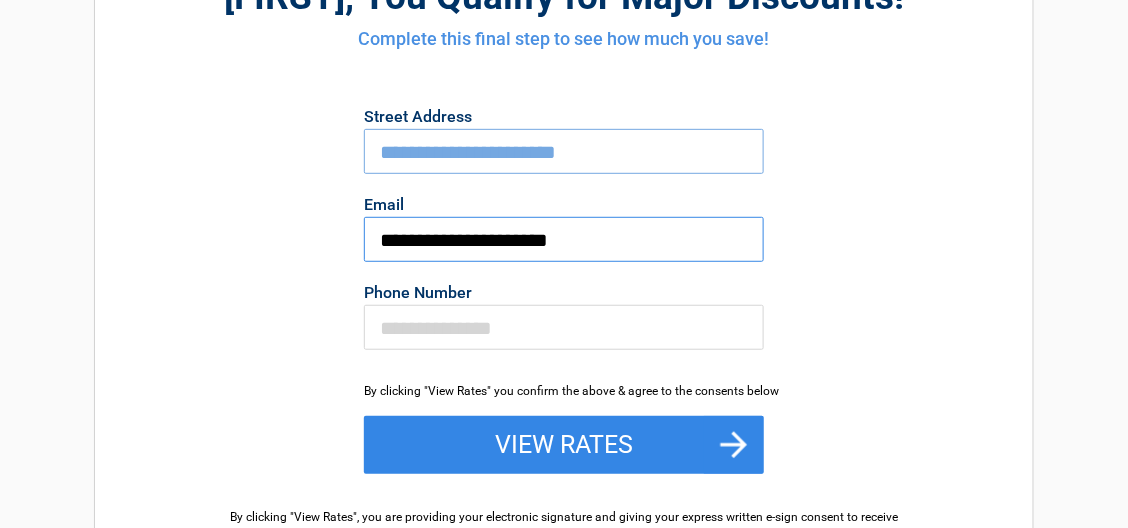 scroll, scrollTop: 200, scrollLeft: 0, axis: vertical 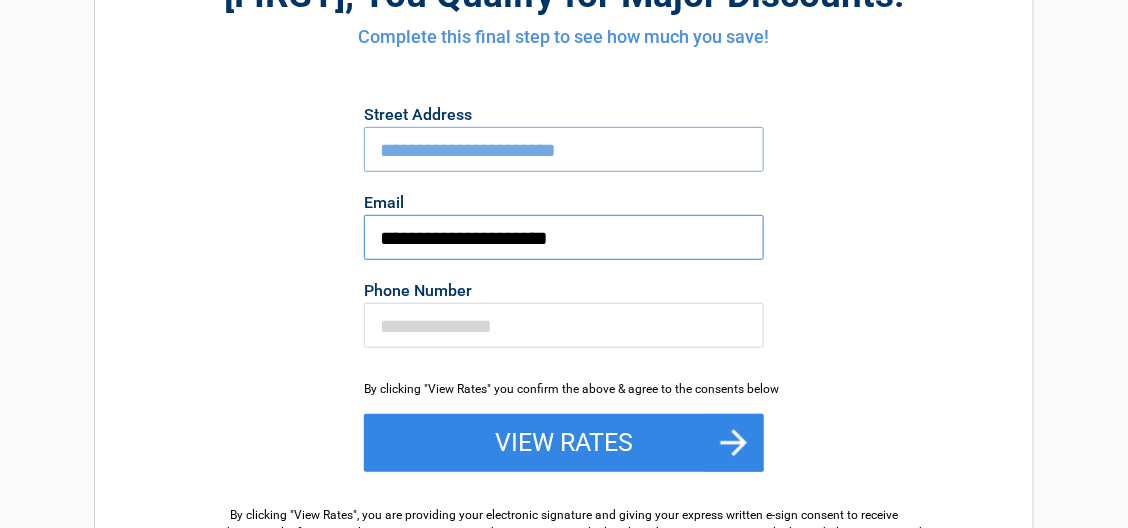 type on "**********" 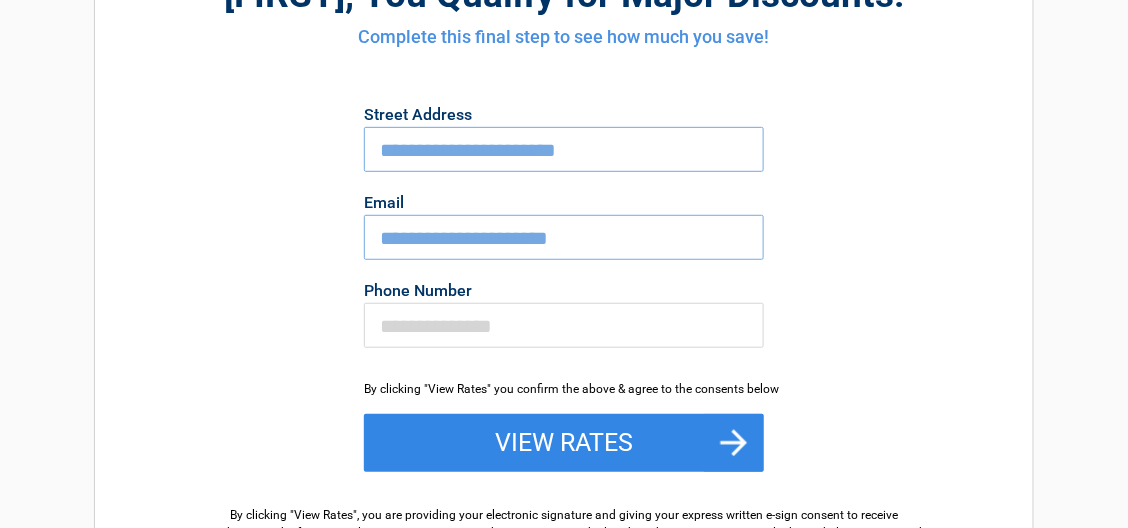 click on "By clicking "View Rates" you confirm the above & agree to the consents below" at bounding box center (564, 389) 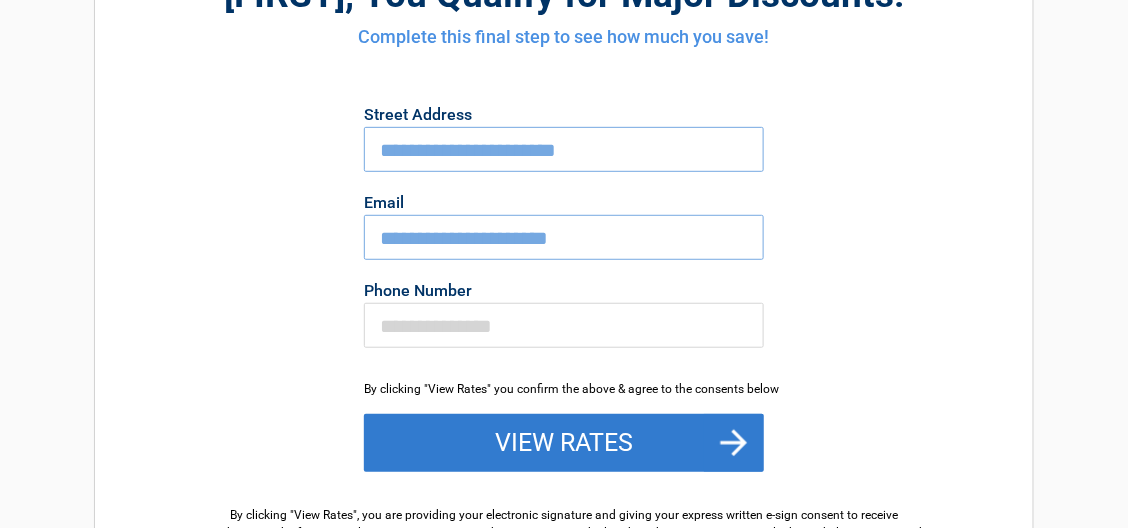 click on "View Rates" at bounding box center (564, 443) 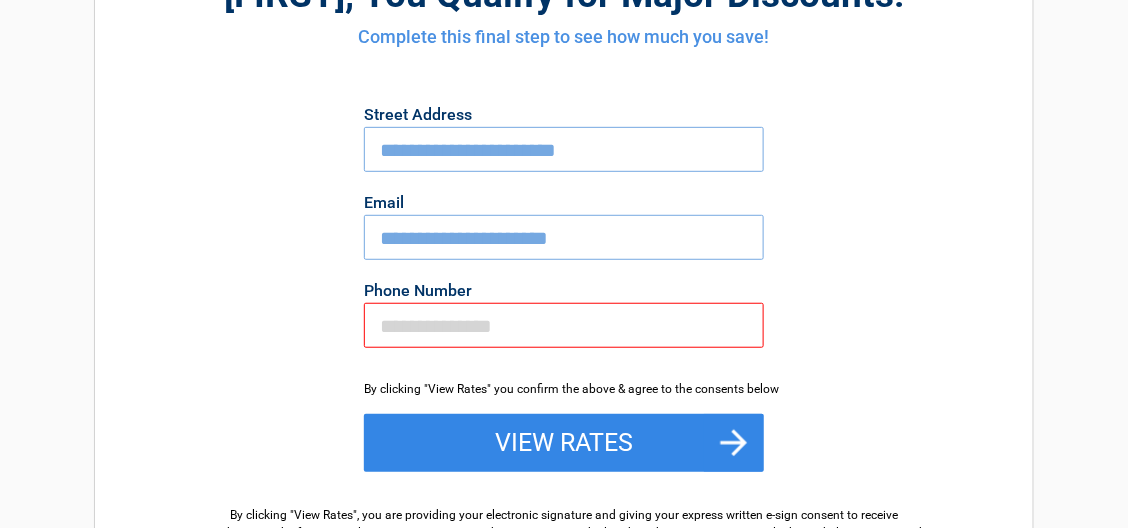 click on "Phone Number" at bounding box center (564, 325) 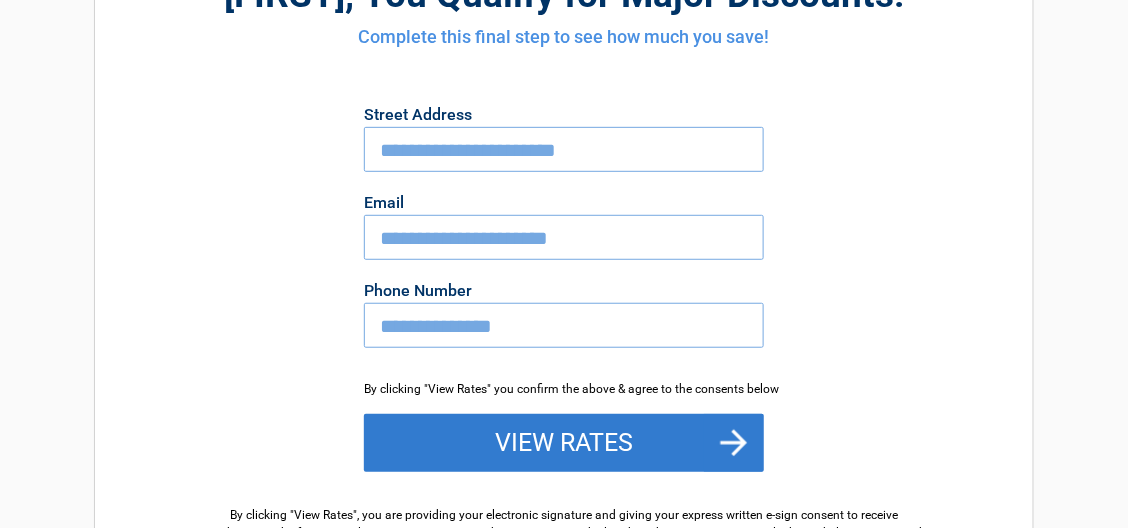 type on "**********" 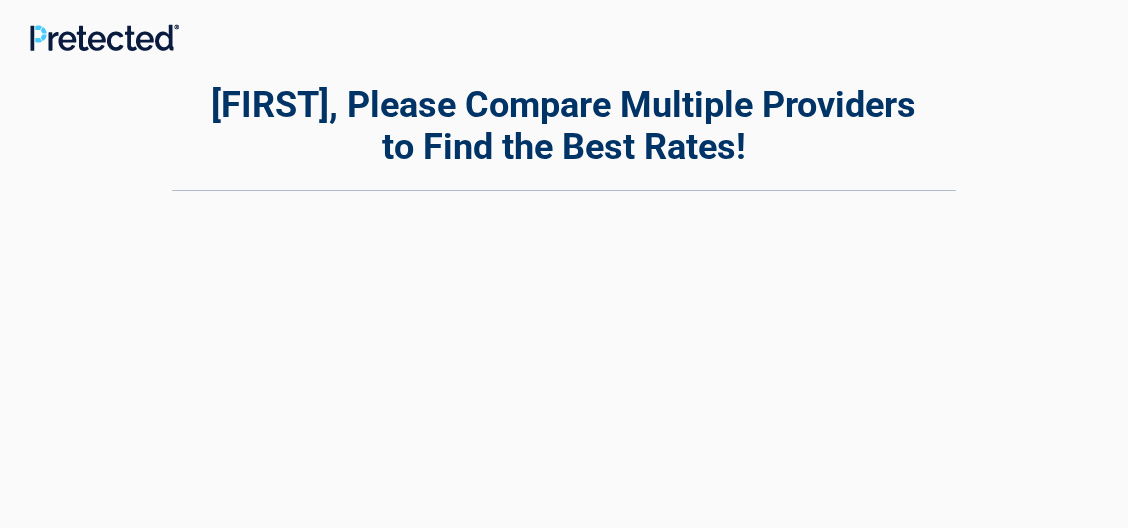 scroll, scrollTop: 0, scrollLeft: 0, axis: both 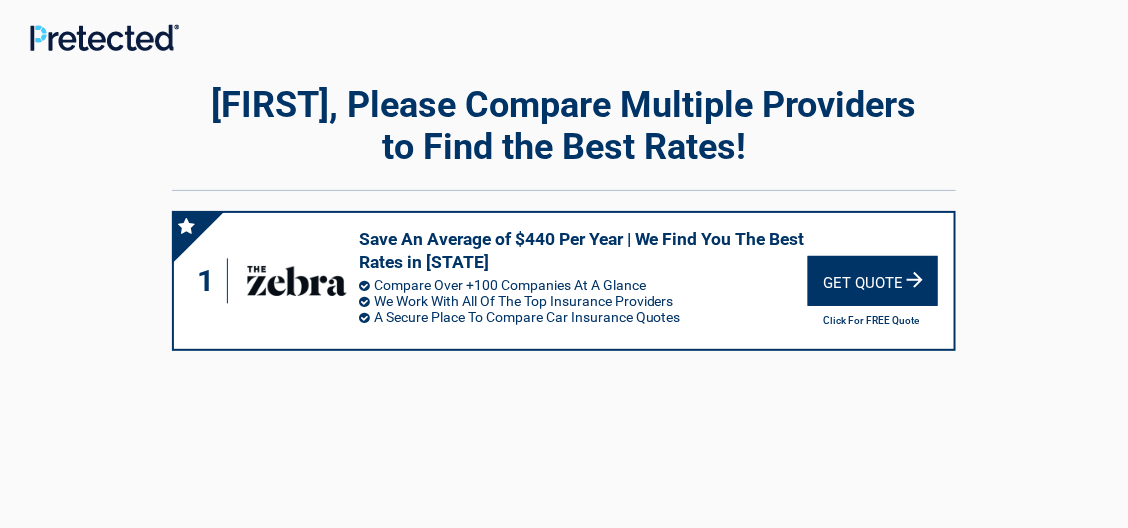 click on "Get Quote" at bounding box center (873, 281) 